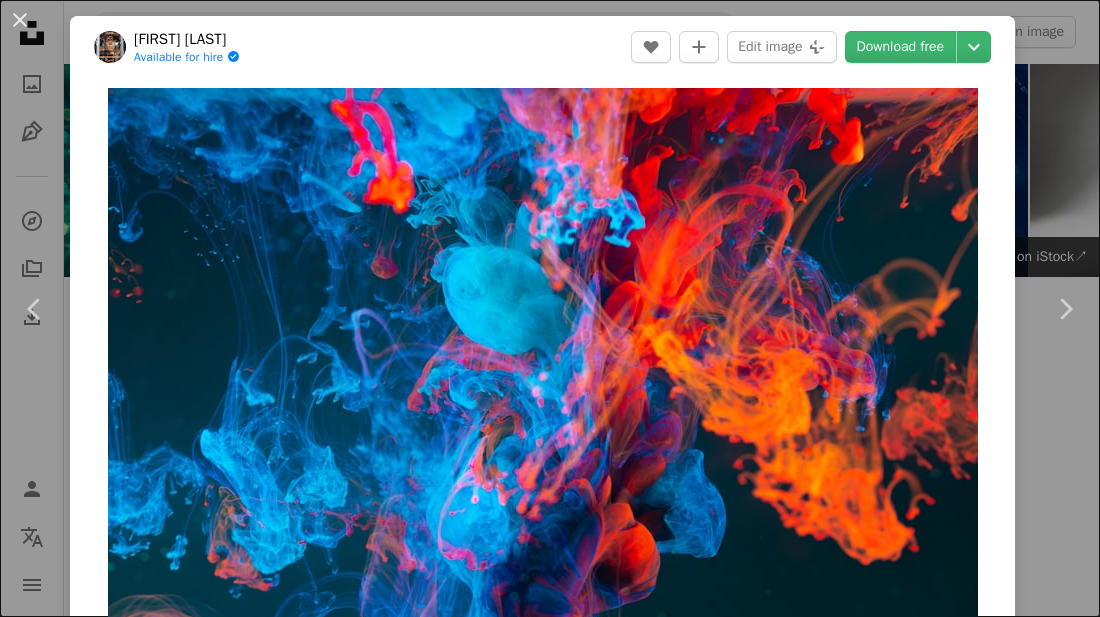 scroll, scrollTop: 1080, scrollLeft: 0, axis: vertical 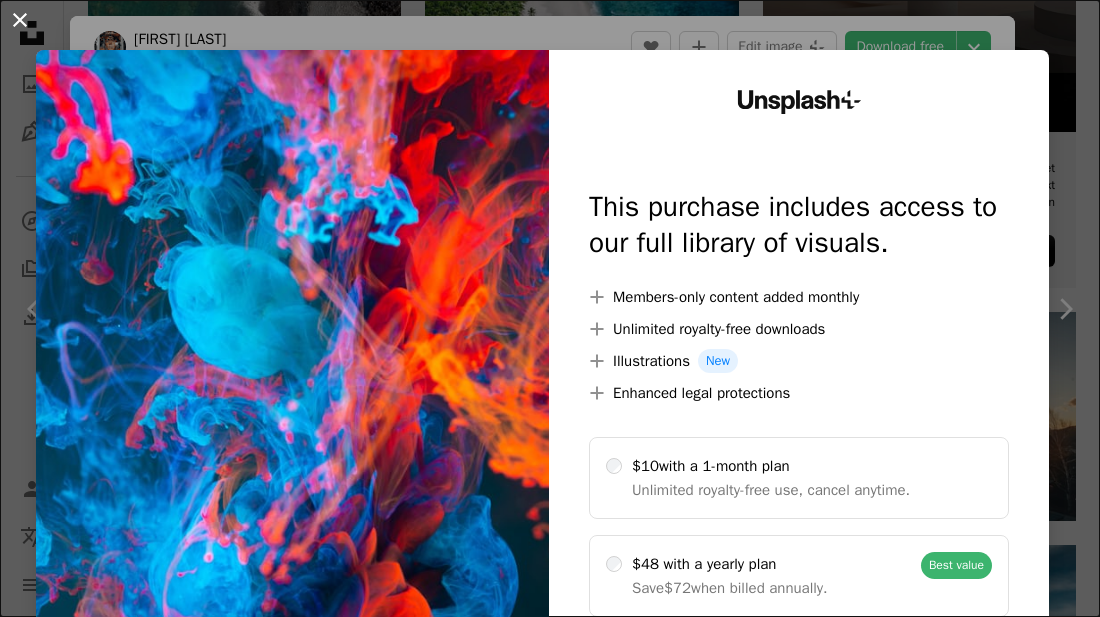 click on "An X shape" at bounding box center (20, 20) 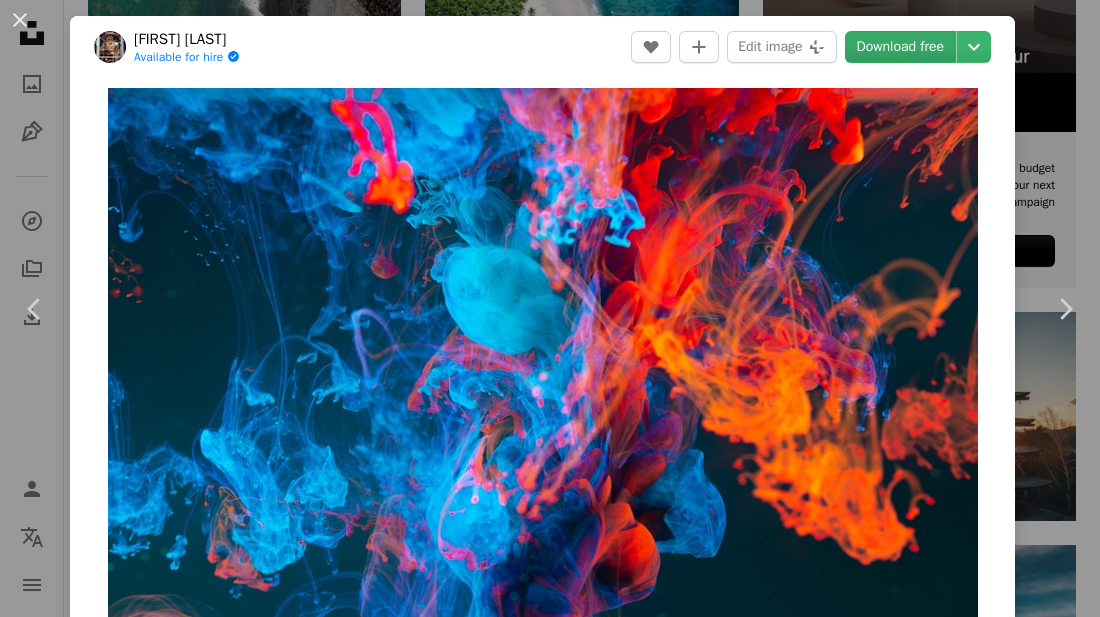 click on "Download free" at bounding box center (901, 47) 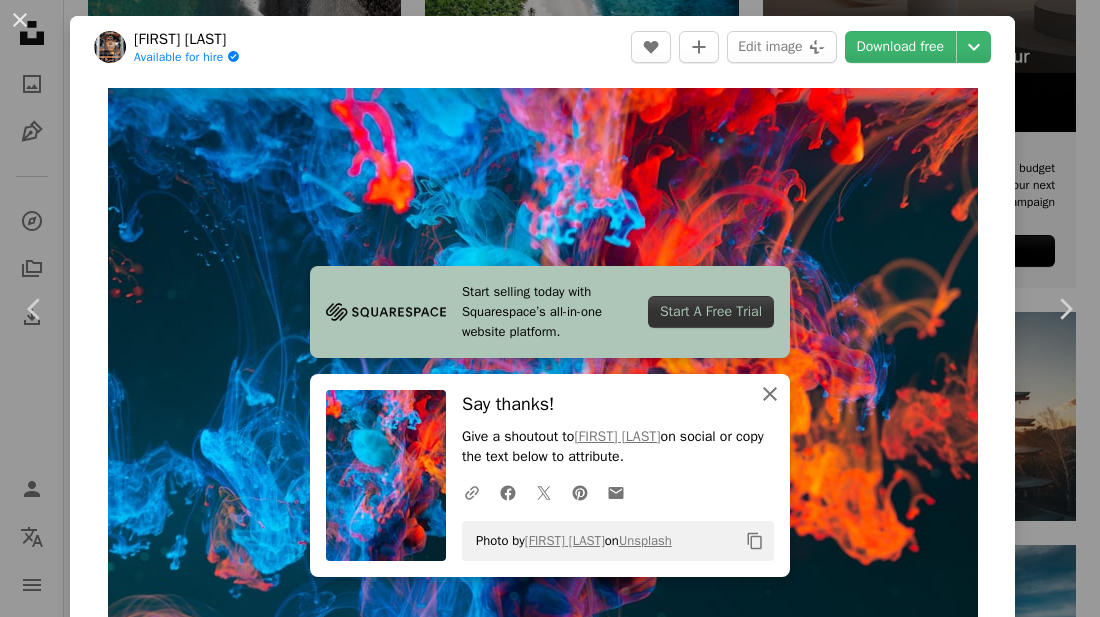 click on "An X shape" 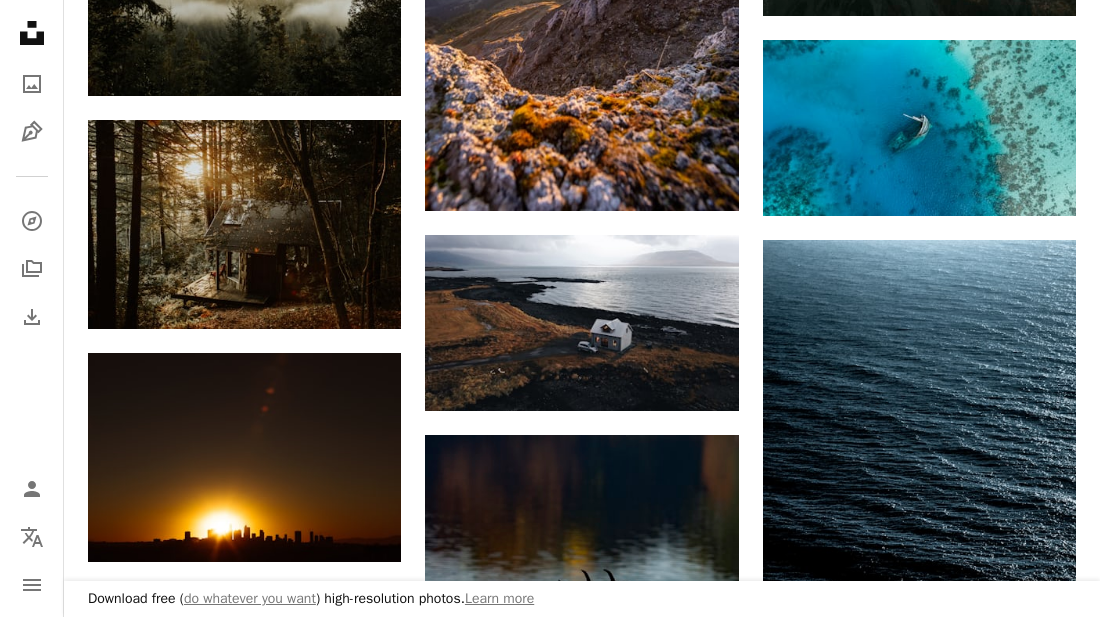 scroll, scrollTop: 1840, scrollLeft: 0, axis: vertical 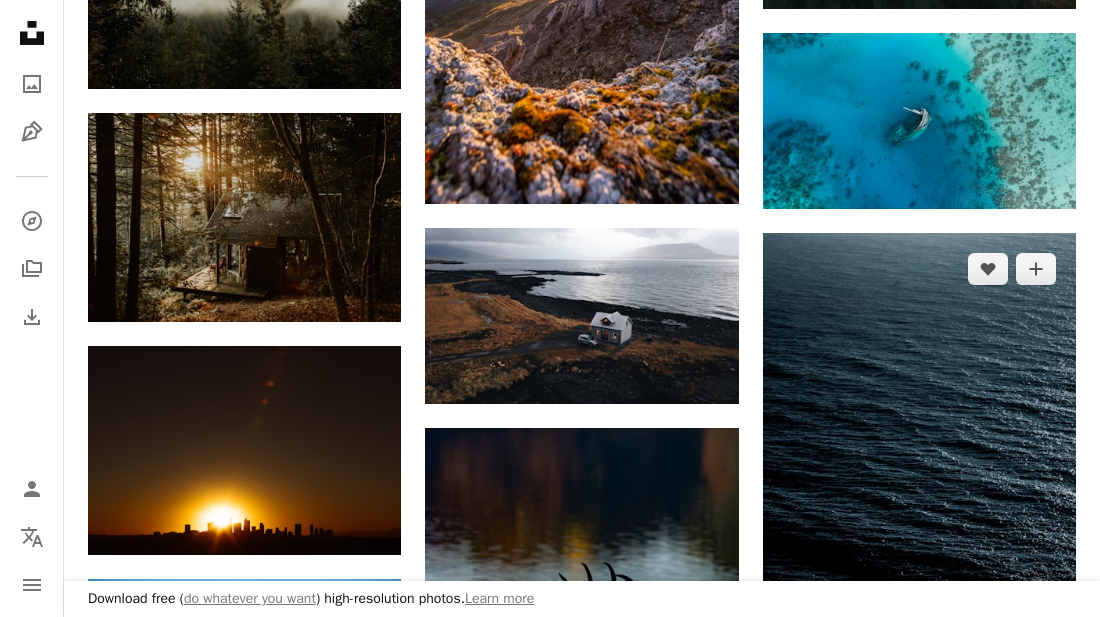 click at bounding box center (919, 468) 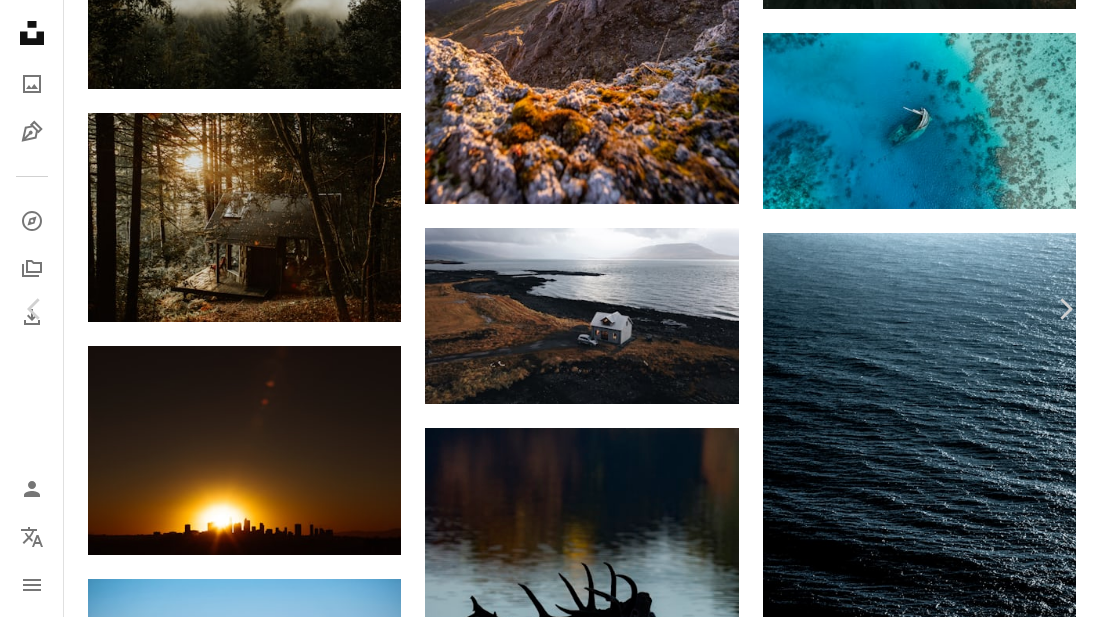 click on "Download free" at bounding box center (901, 2862) 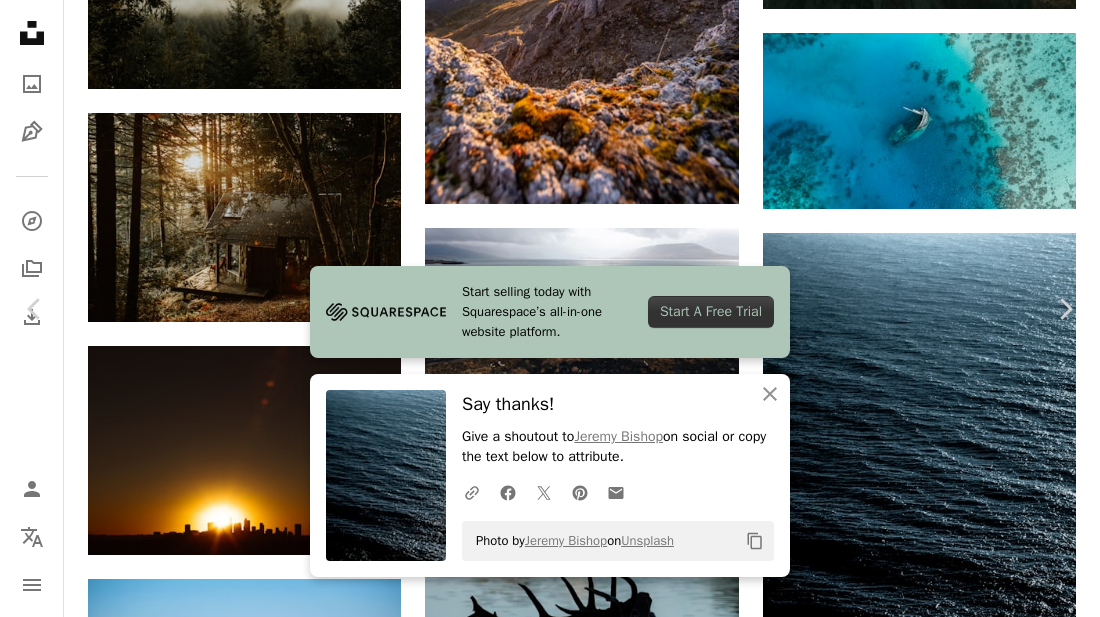 click on "Copy content" 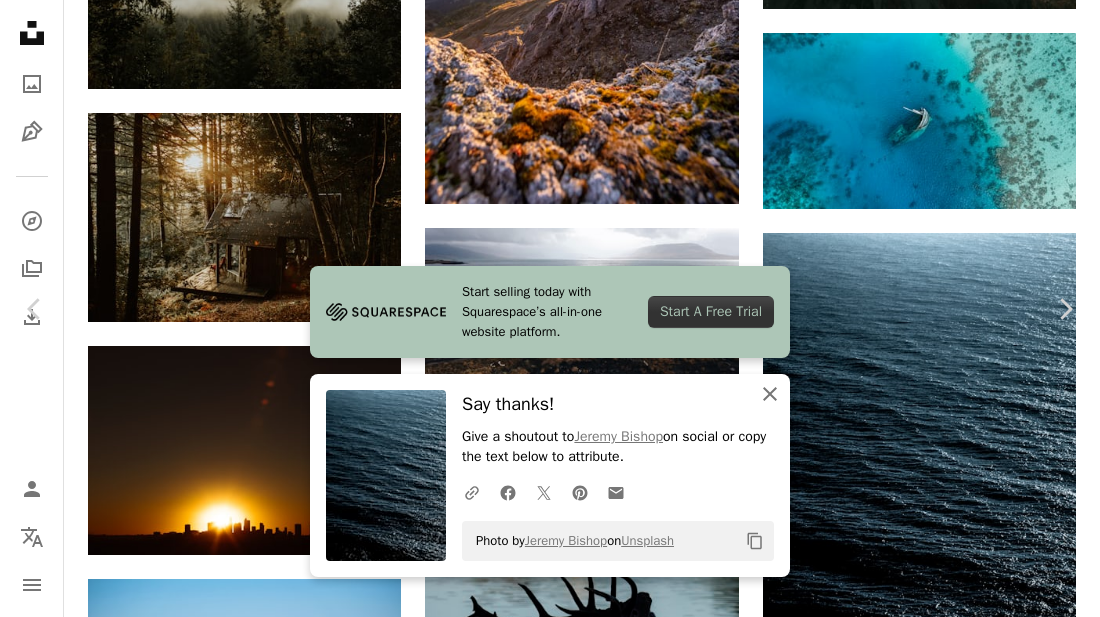 click on "An X shape" 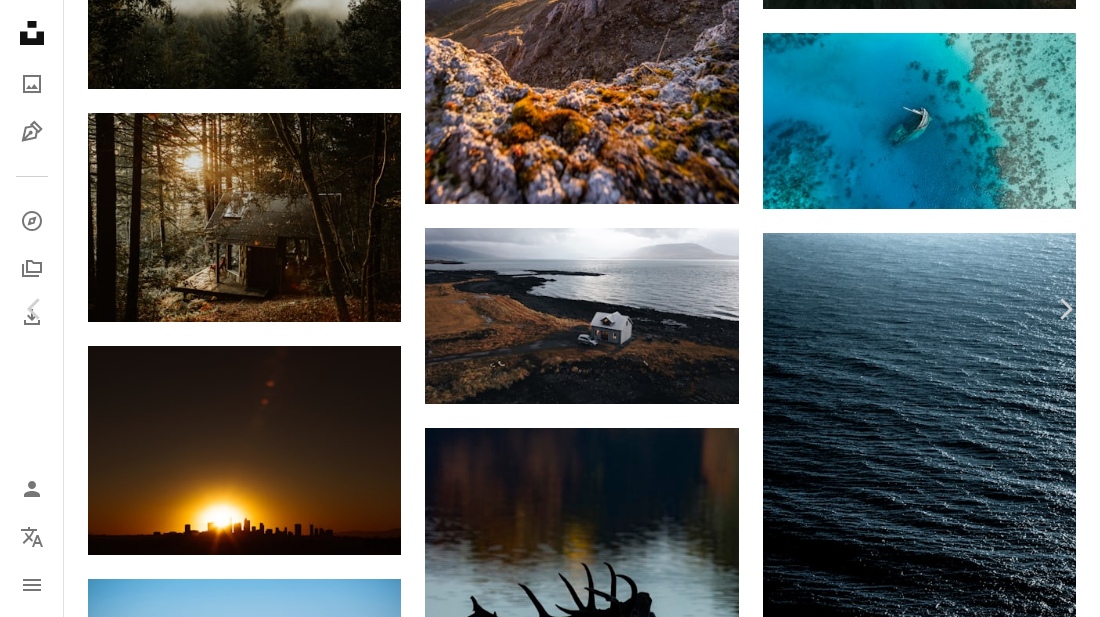 click at bounding box center (542, 3193) 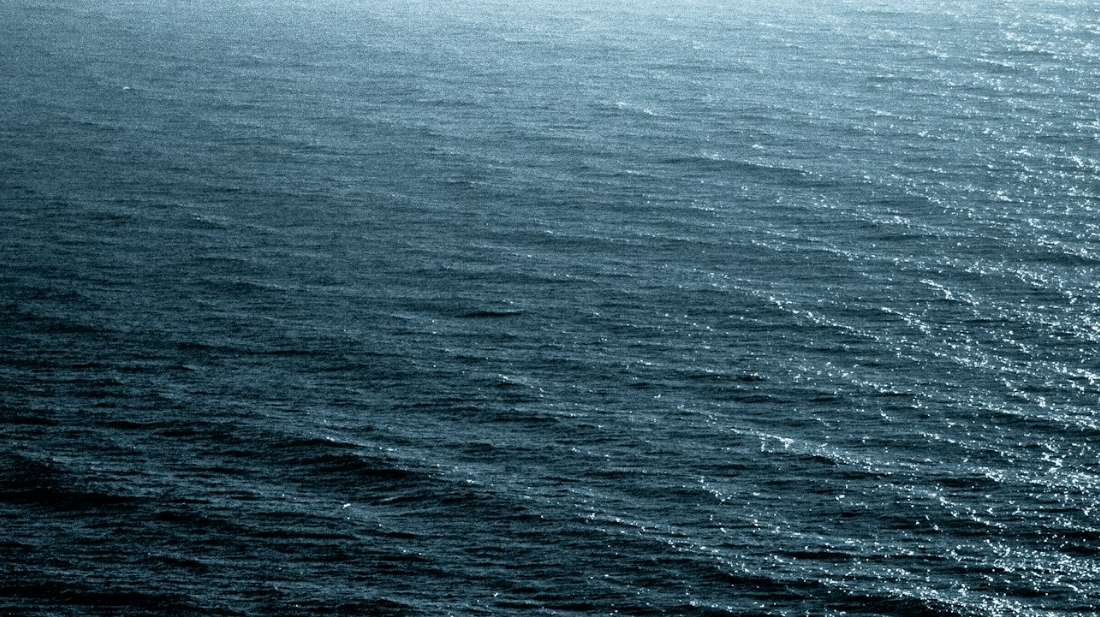 scroll, scrollTop: 519, scrollLeft: 0, axis: vertical 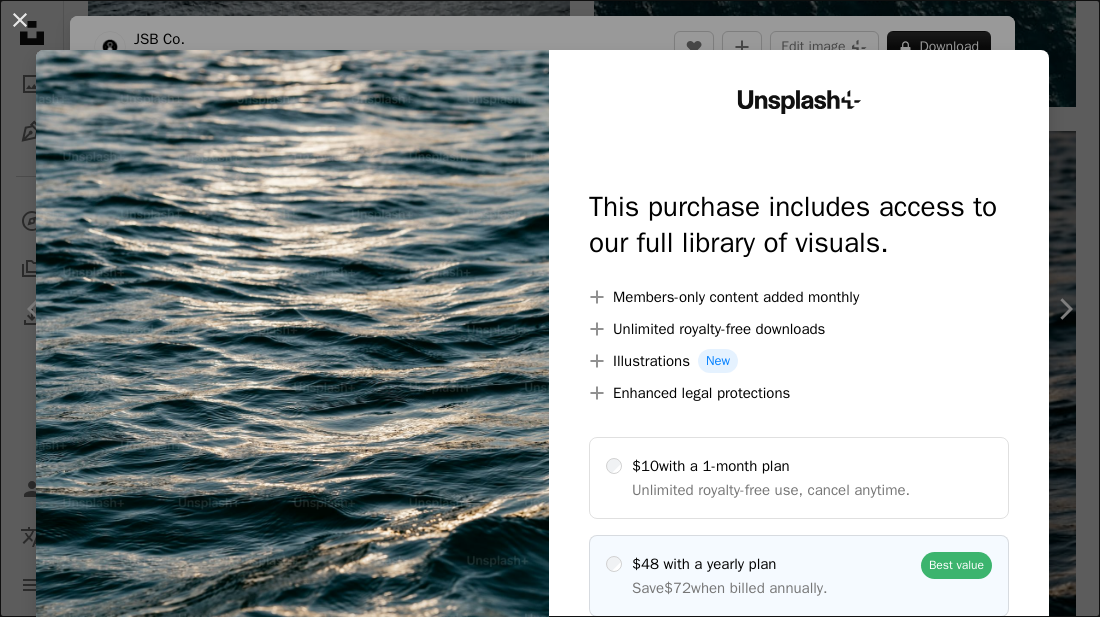 click on "Best value" at bounding box center (956, 565) 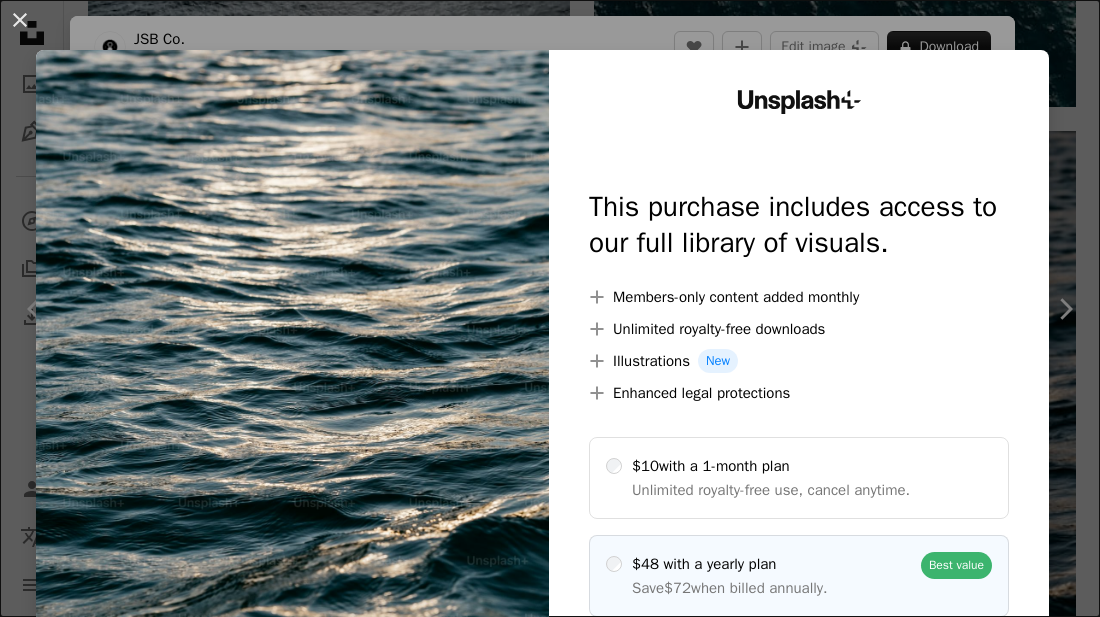 click on "Best value" at bounding box center [956, 565] 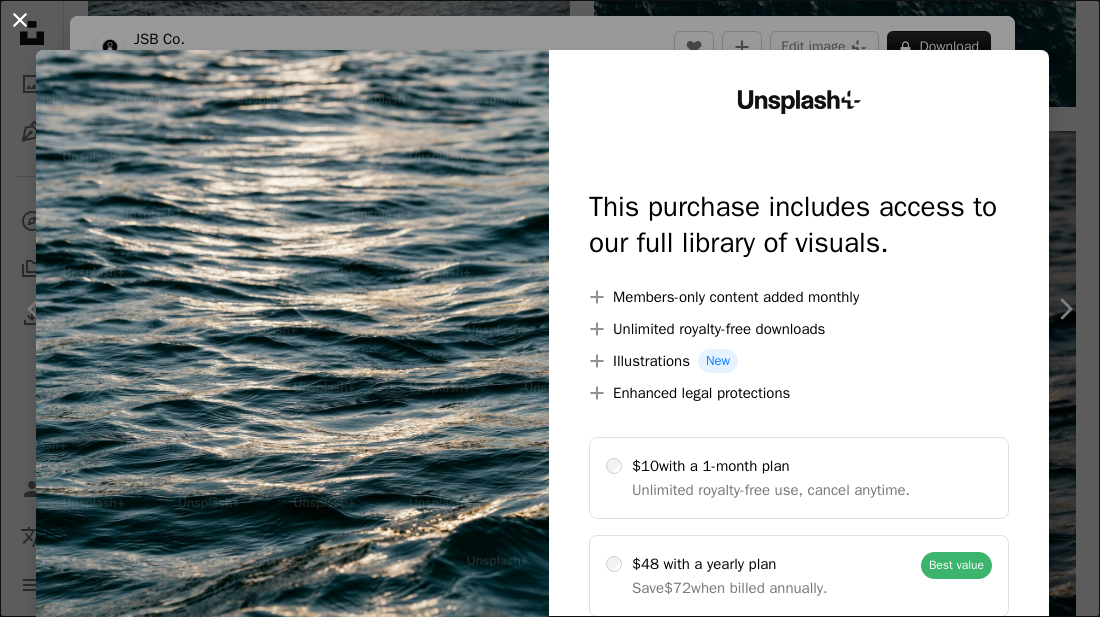 click on "An X shape" at bounding box center (20, 20) 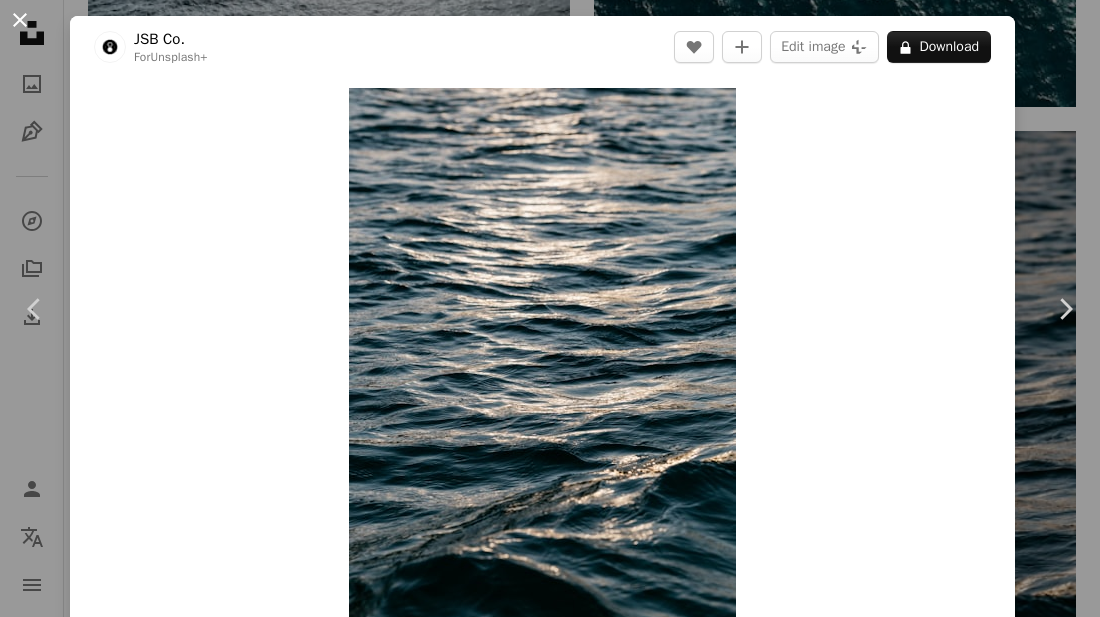 click on "An X shape" at bounding box center [20, 20] 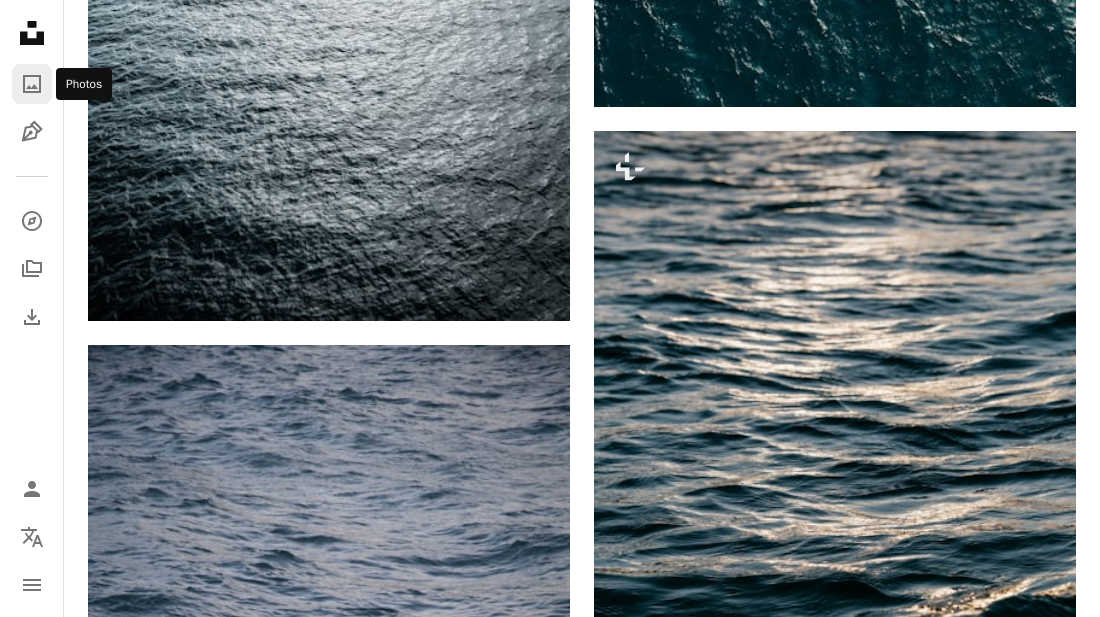 click on "A photo" 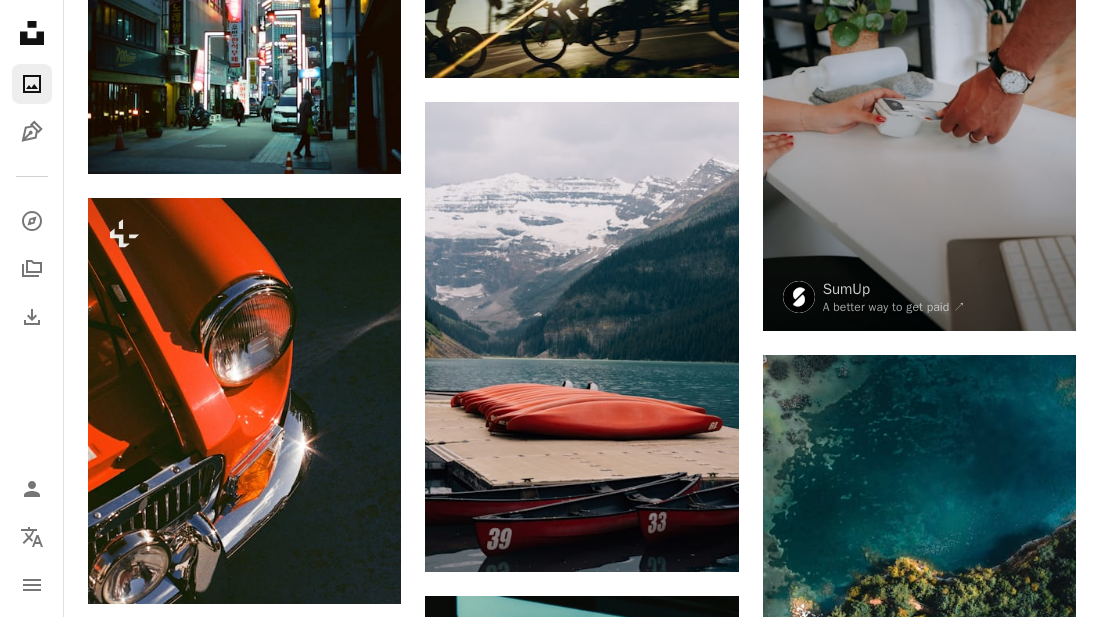 scroll, scrollTop: 12960, scrollLeft: 0, axis: vertical 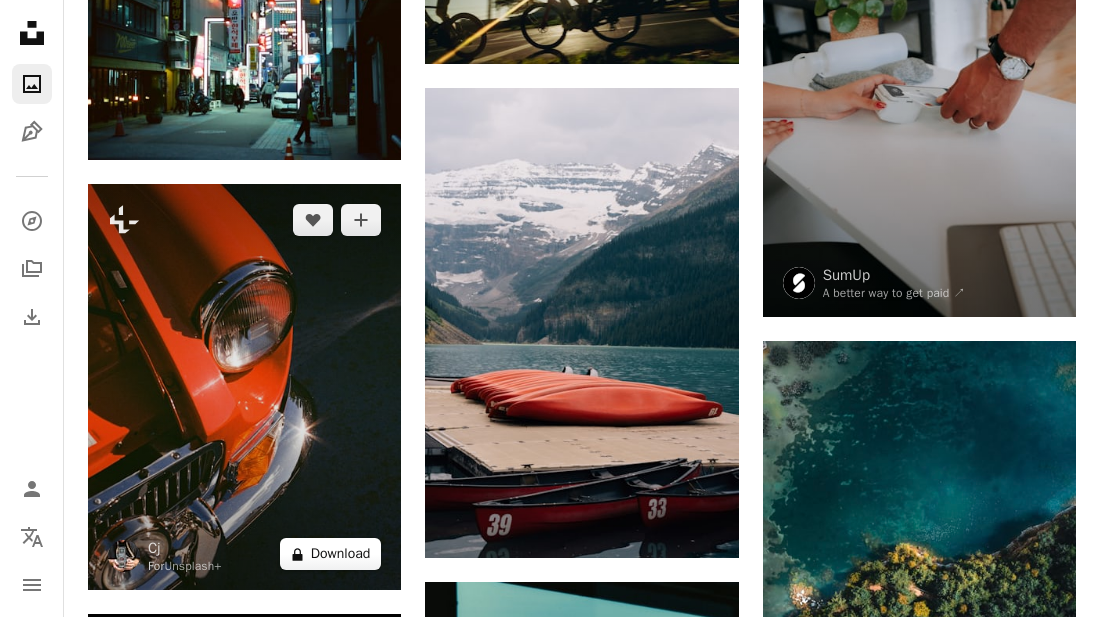 click on "A lock   Download" at bounding box center [331, 554] 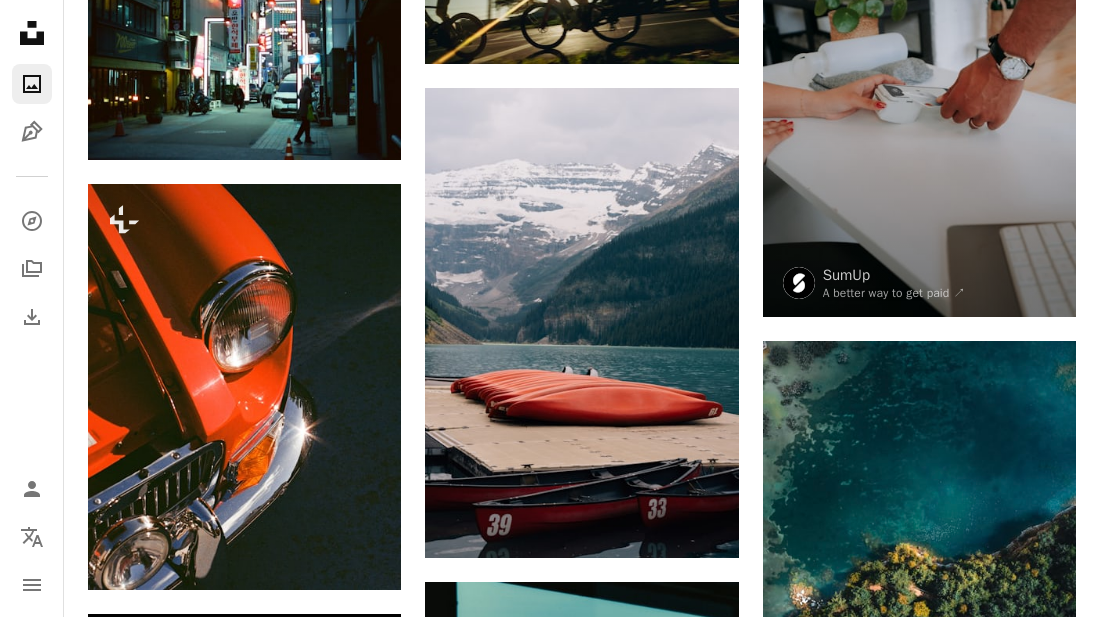 click on "$10  with a 1-month plan Unlimited royalty-free use, cancel anytime." at bounding box center (799, 4636) 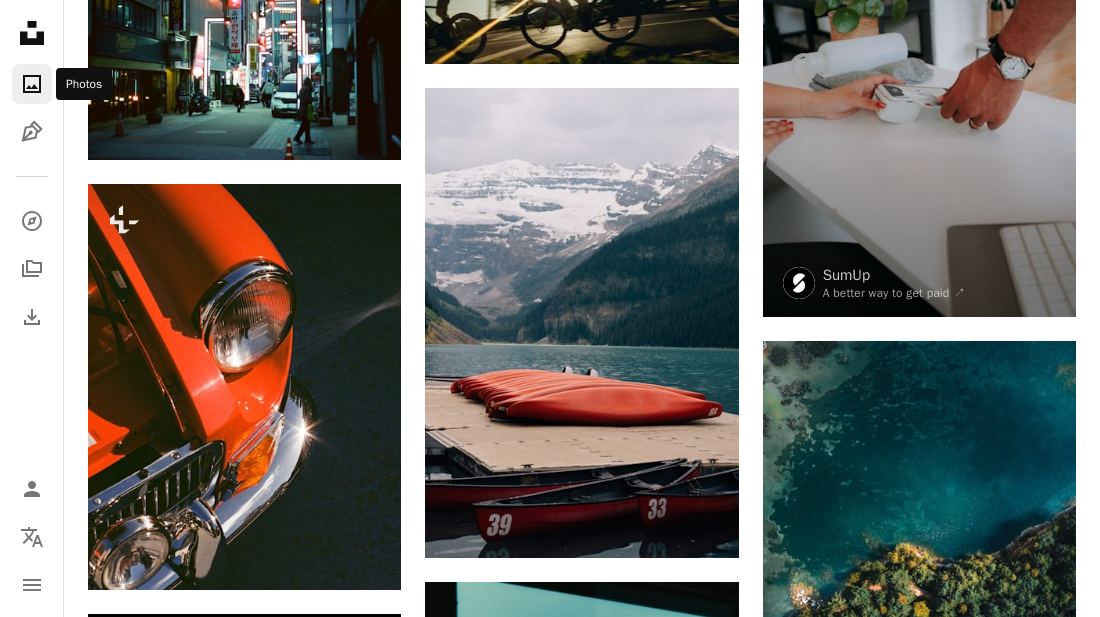 click on "A photo" 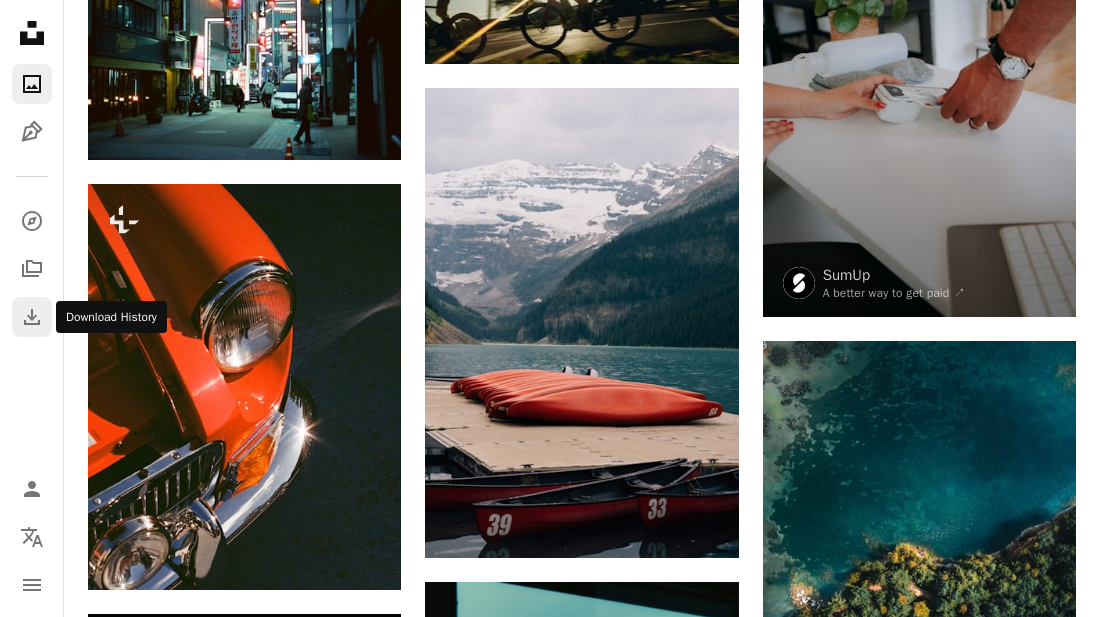 click on "Download" 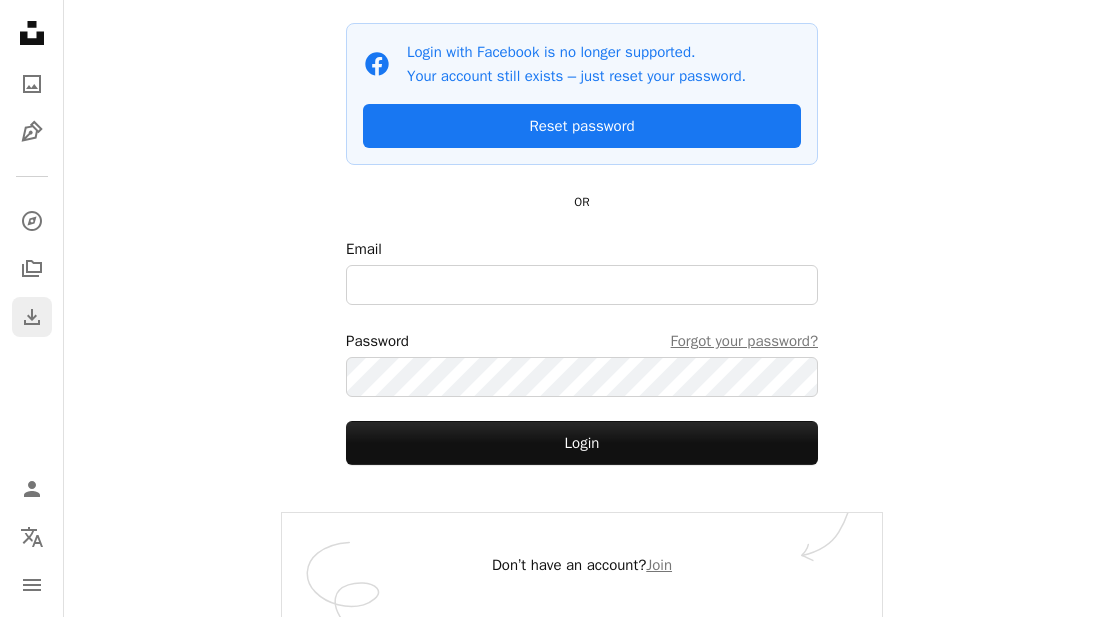 scroll, scrollTop: 0, scrollLeft: 0, axis: both 